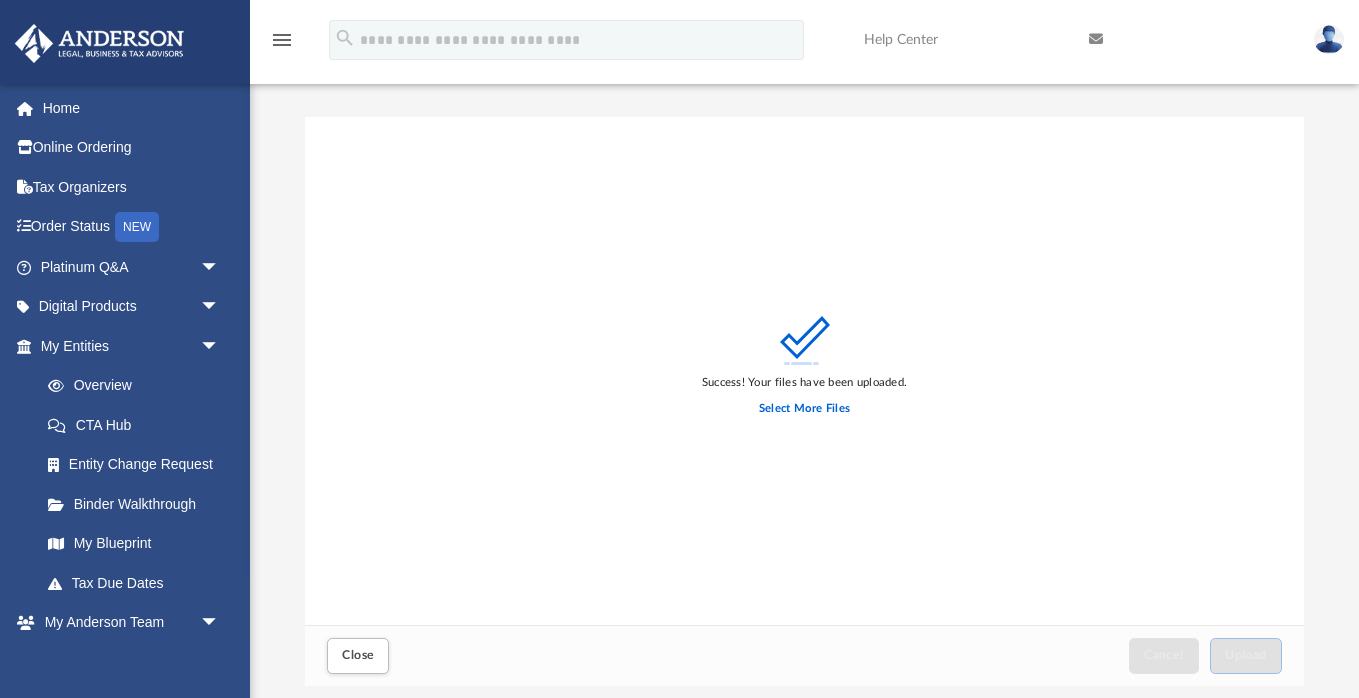 scroll, scrollTop: 75, scrollLeft: 0, axis: vertical 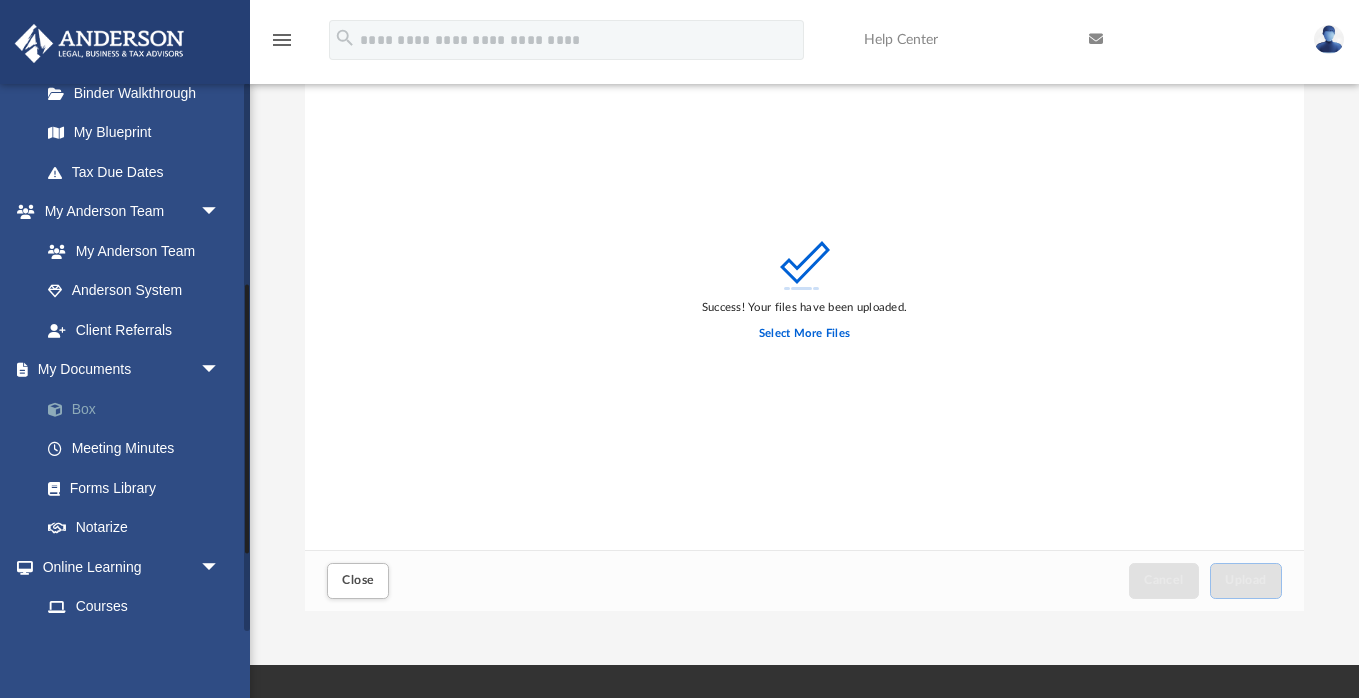 click on "Box" at bounding box center (139, 409) 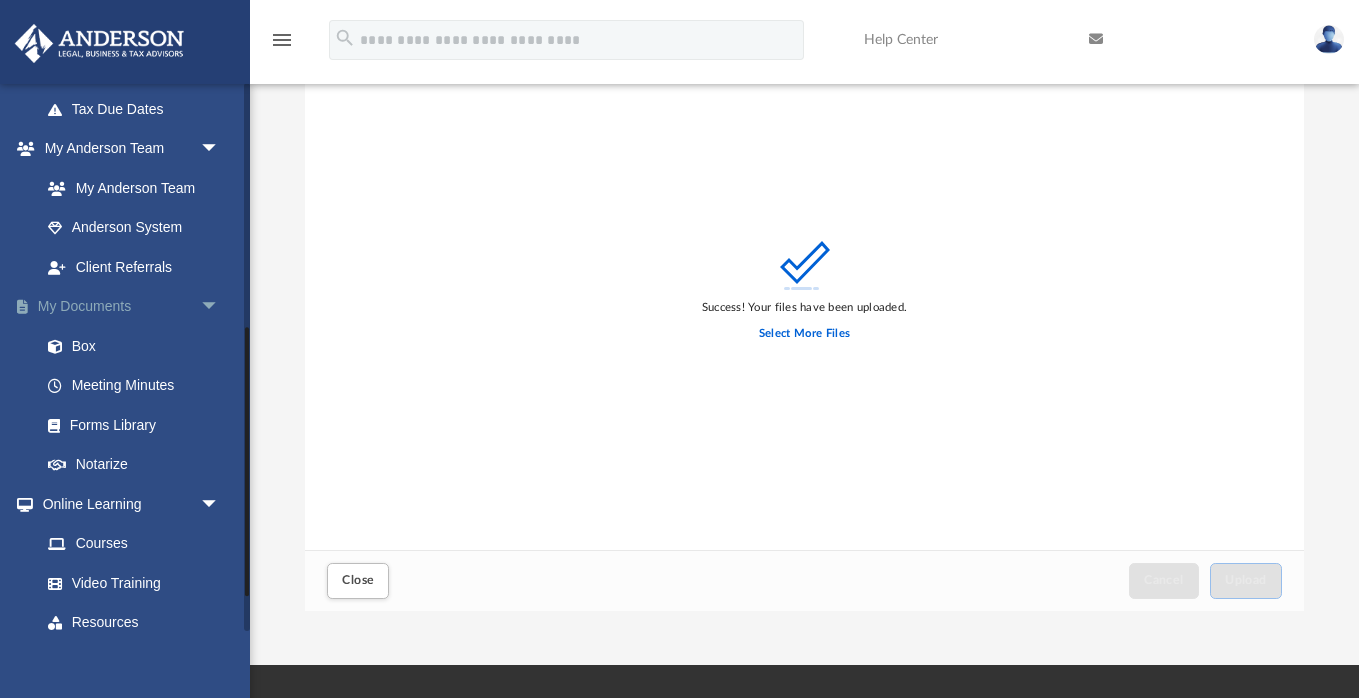 scroll, scrollTop: 513, scrollLeft: 0, axis: vertical 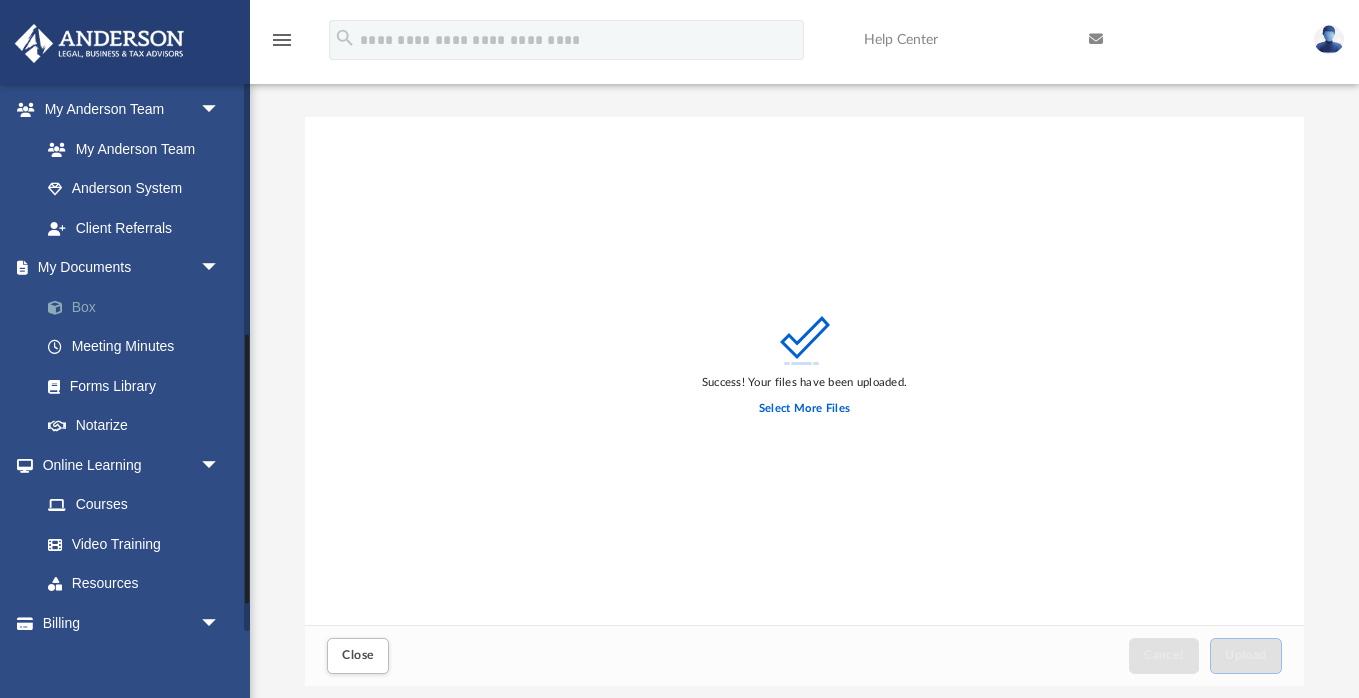 click on "Box" at bounding box center (139, 307) 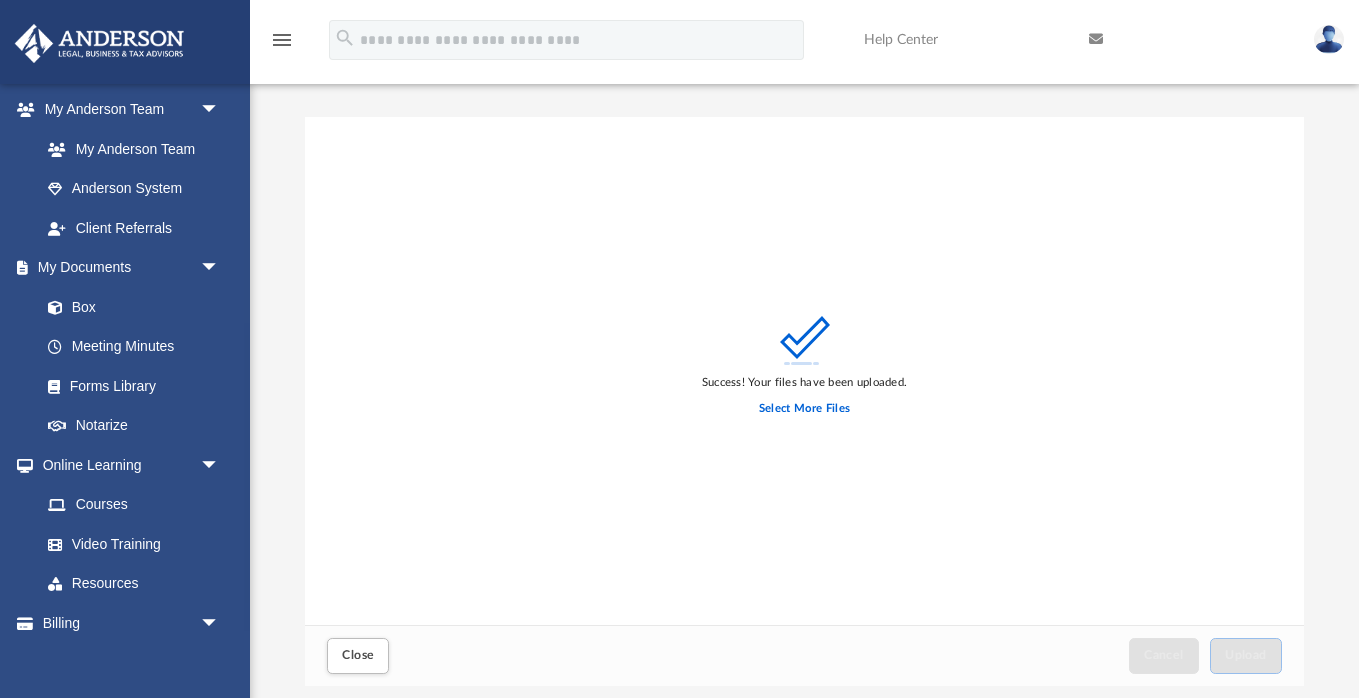 scroll, scrollTop: 6, scrollLeft: 0, axis: vertical 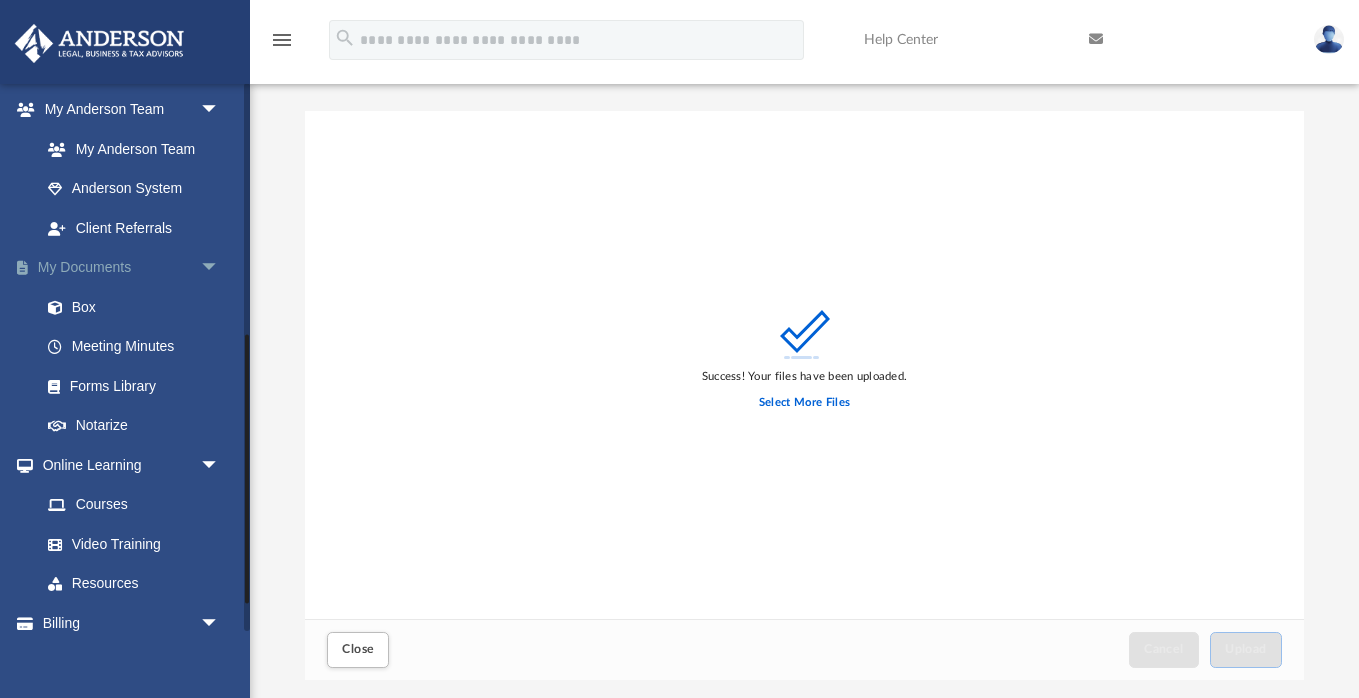 click on "My Documents arrow_drop_down" at bounding box center [132, 268] 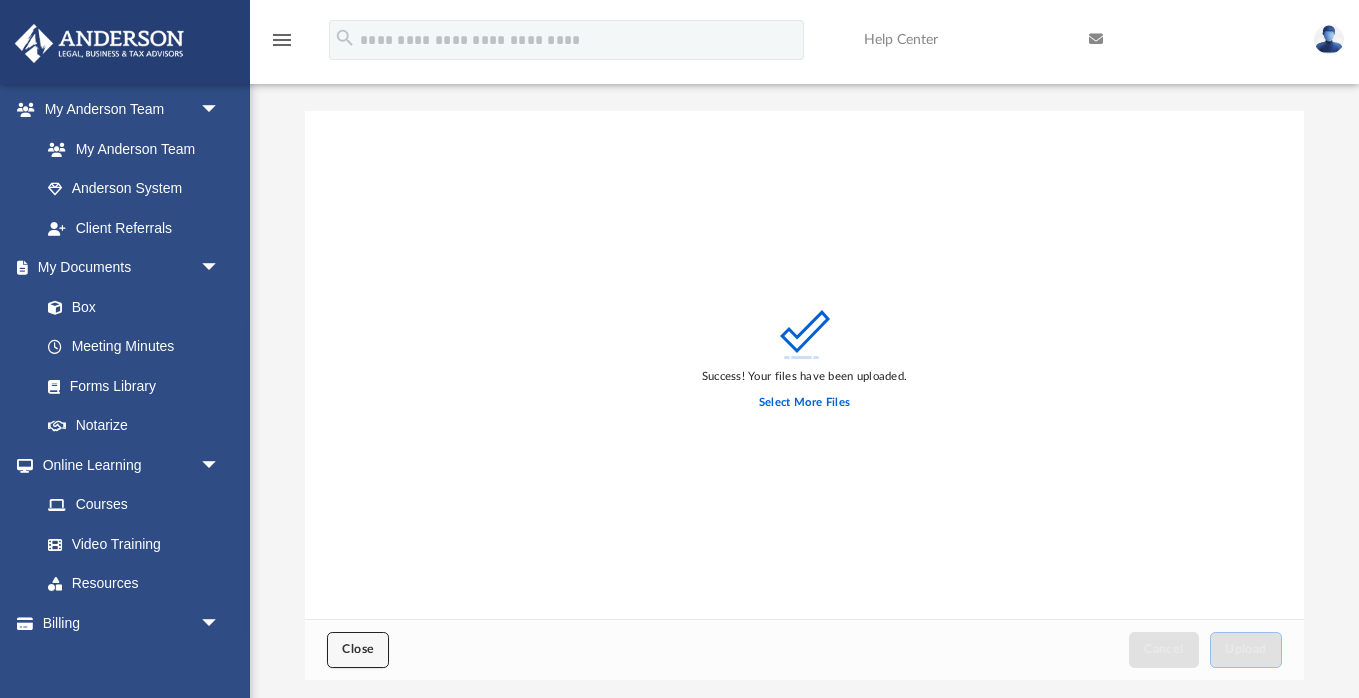 click on "Close" at bounding box center [358, 649] 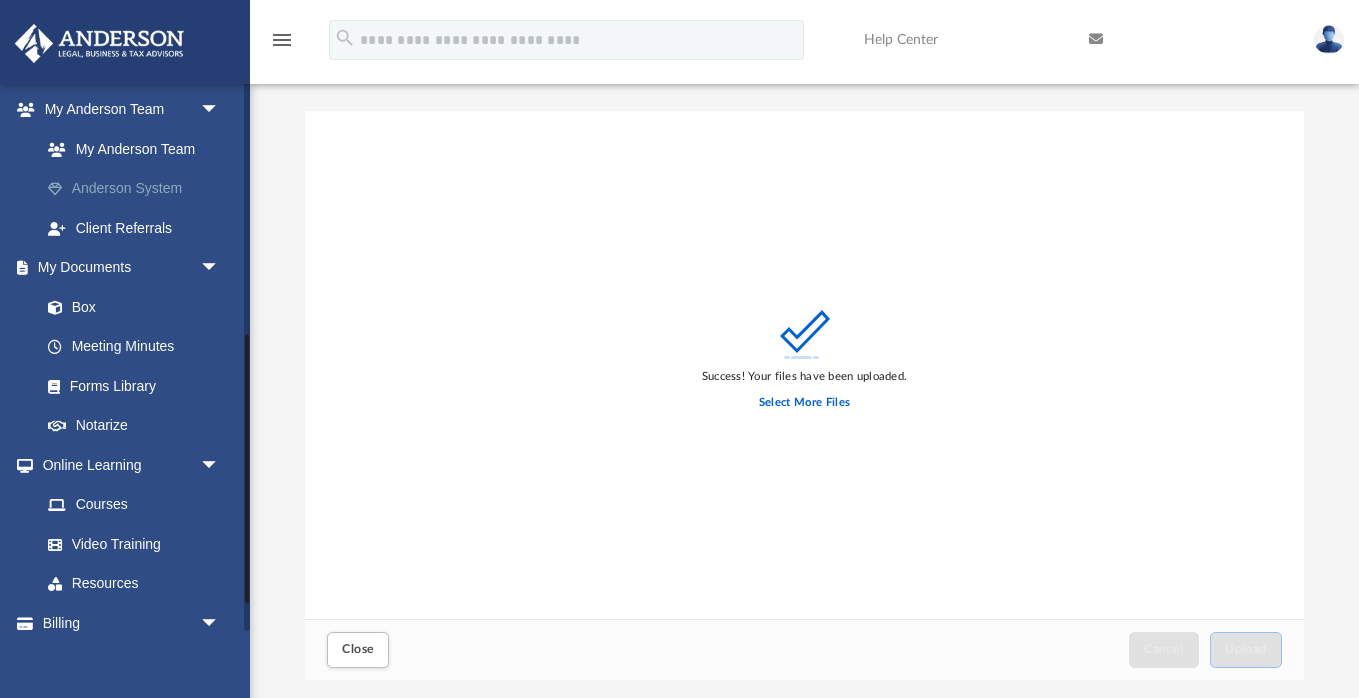 click on "Anderson System" at bounding box center [139, 189] 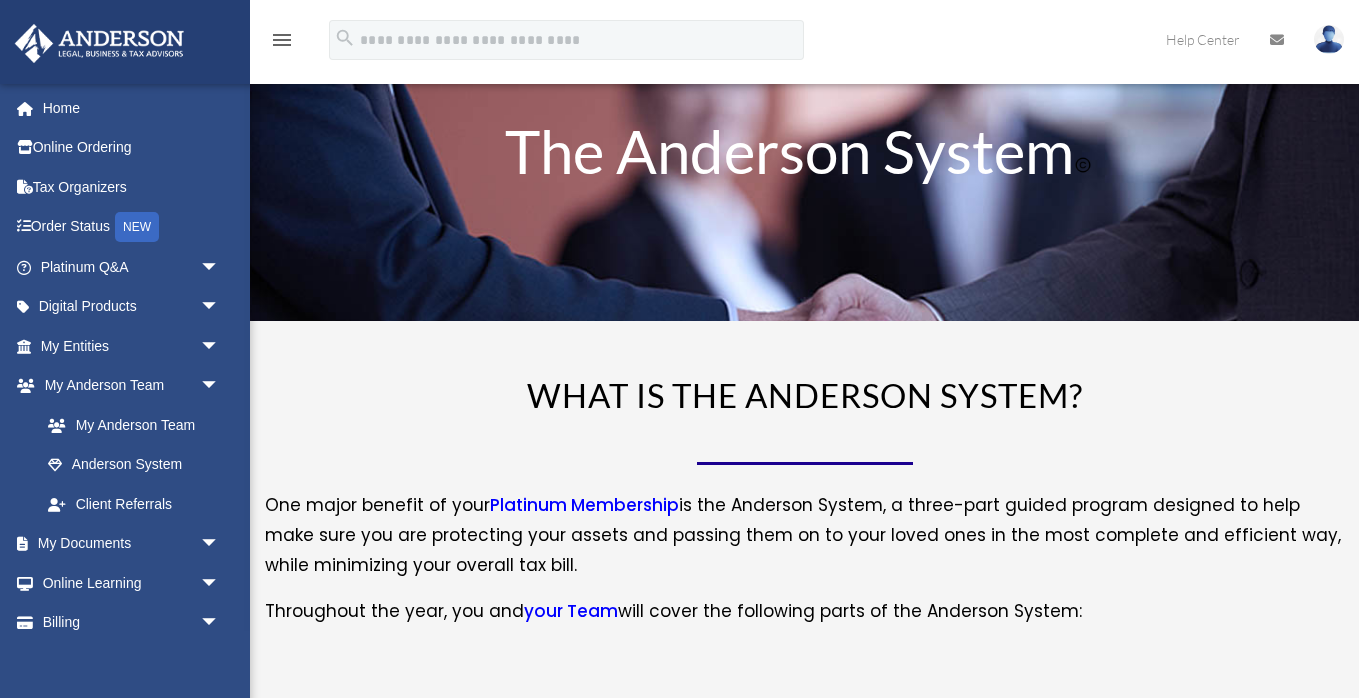 scroll, scrollTop: 0, scrollLeft: 0, axis: both 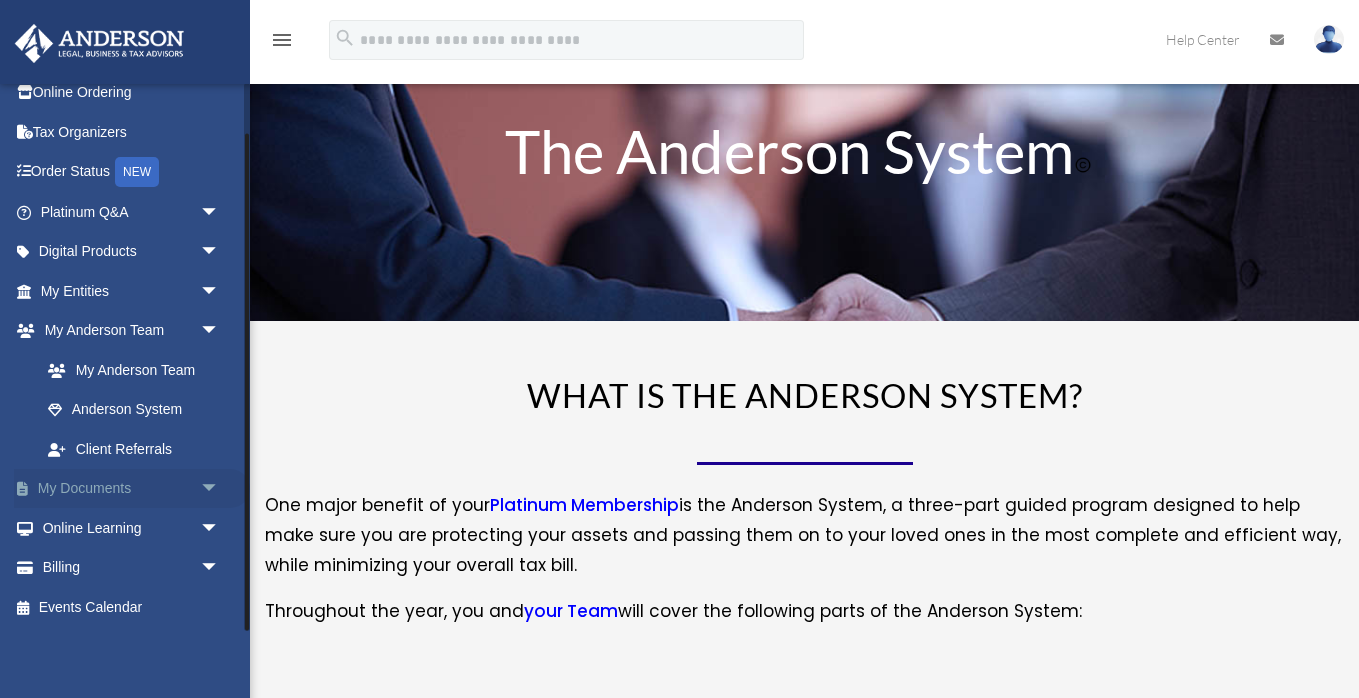 click on "My Documents arrow_drop_down" at bounding box center (132, 489) 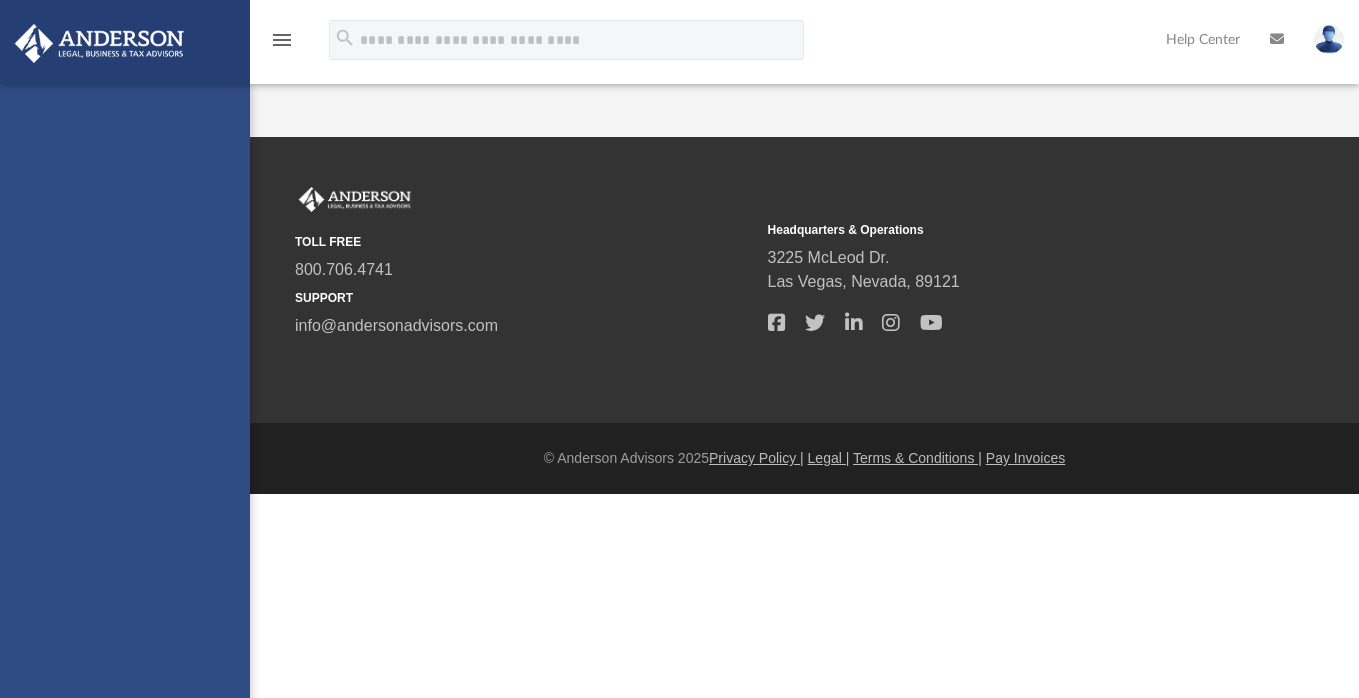 scroll, scrollTop: 0, scrollLeft: 0, axis: both 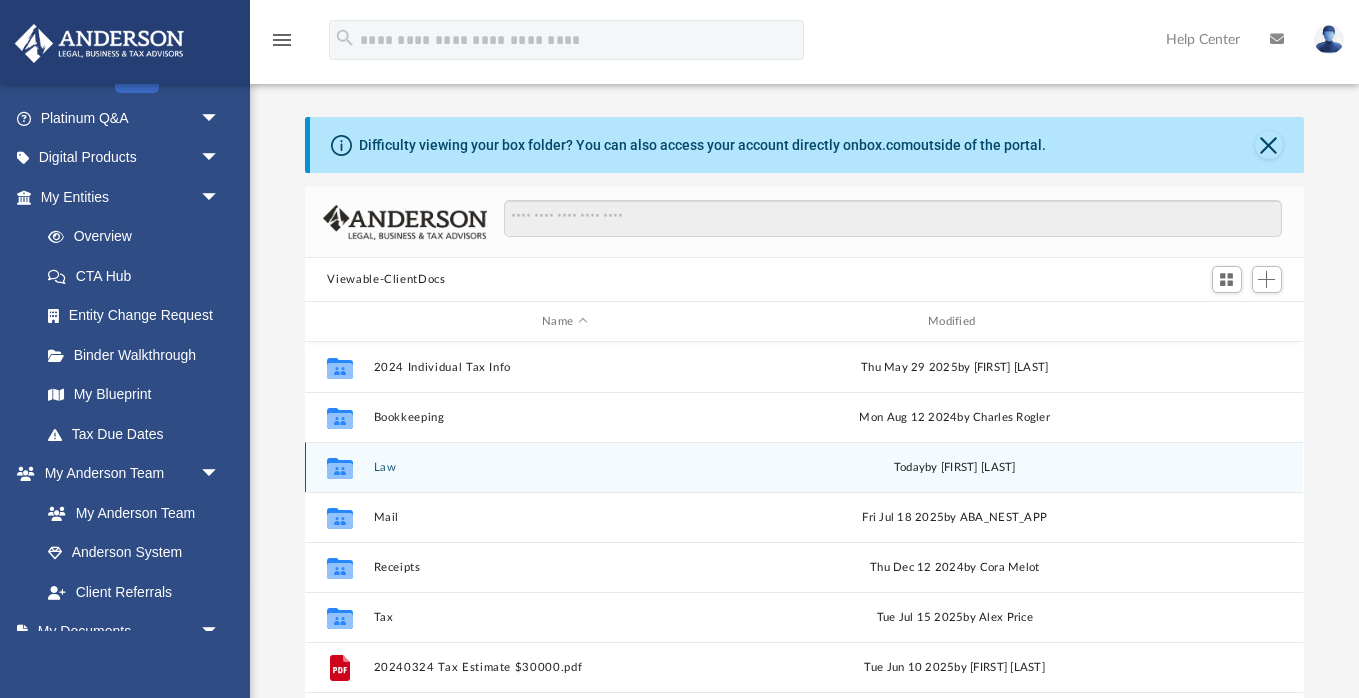 click on "Law" at bounding box center (565, 467) 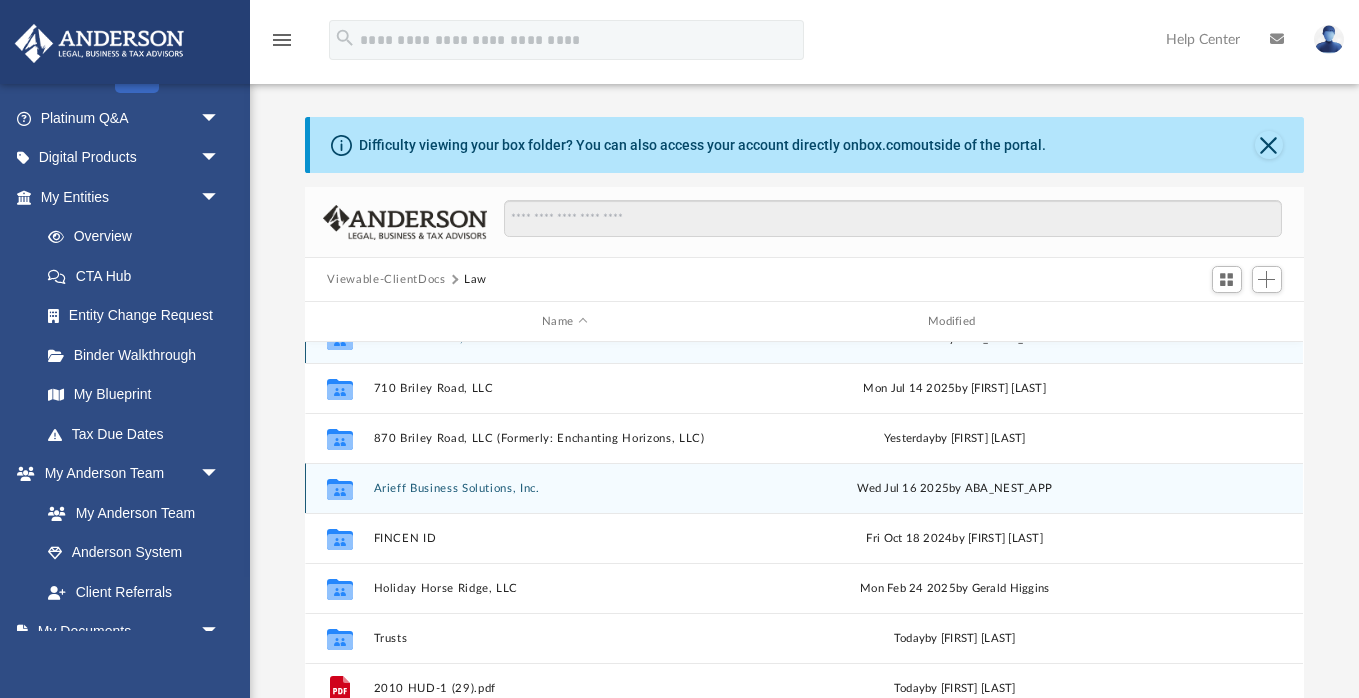 scroll, scrollTop: 30, scrollLeft: 0, axis: vertical 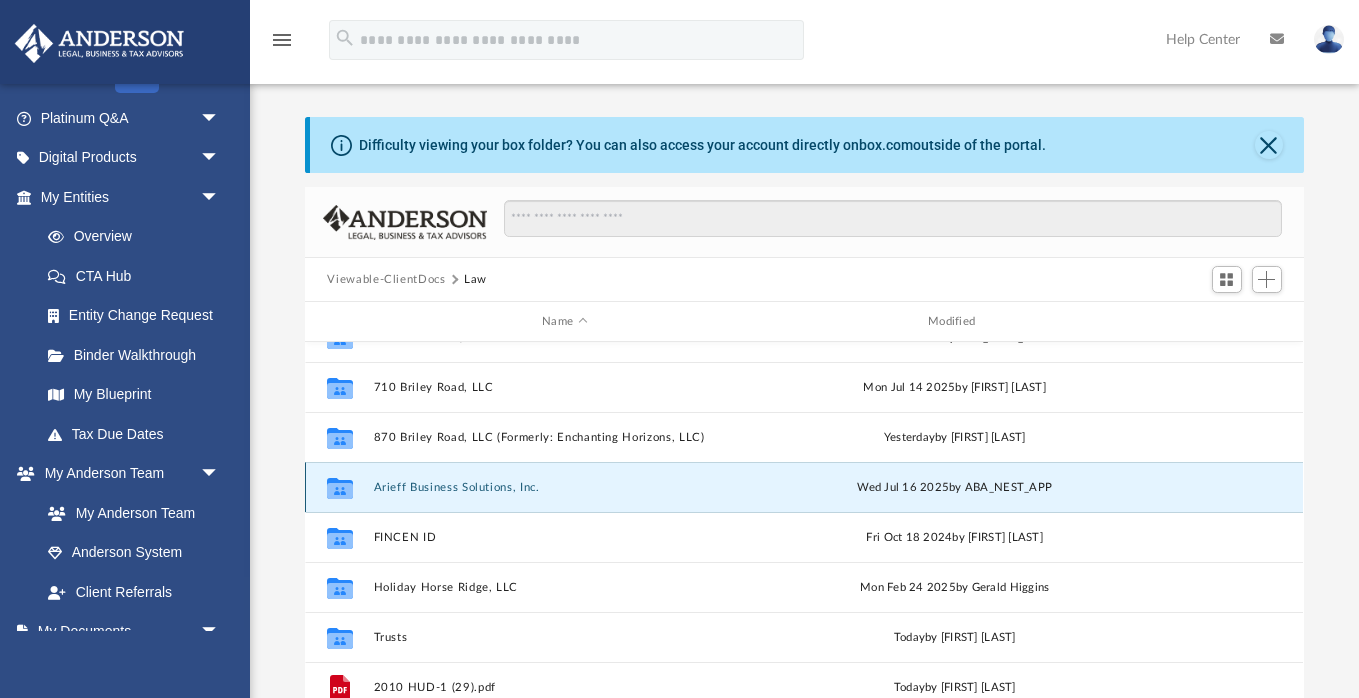 click on "Arieff Business Solutions, Inc." at bounding box center (565, 487) 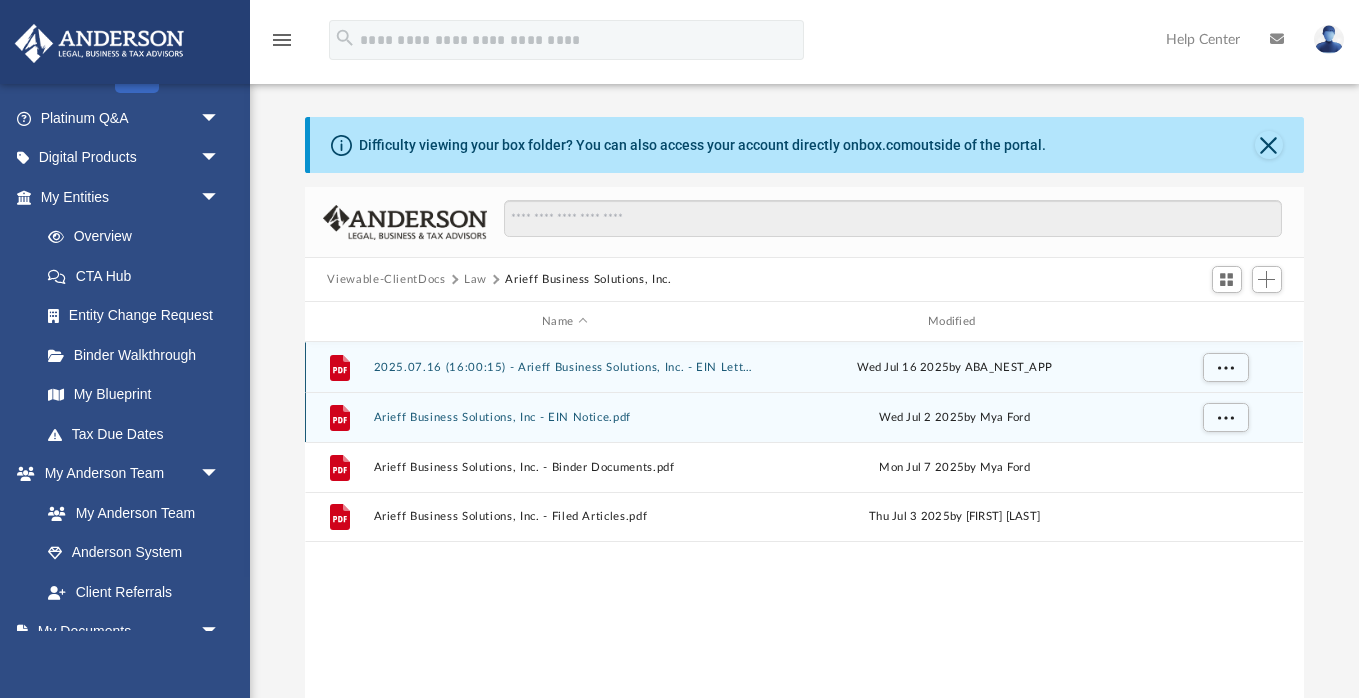 scroll, scrollTop: 0, scrollLeft: 0, axis: both 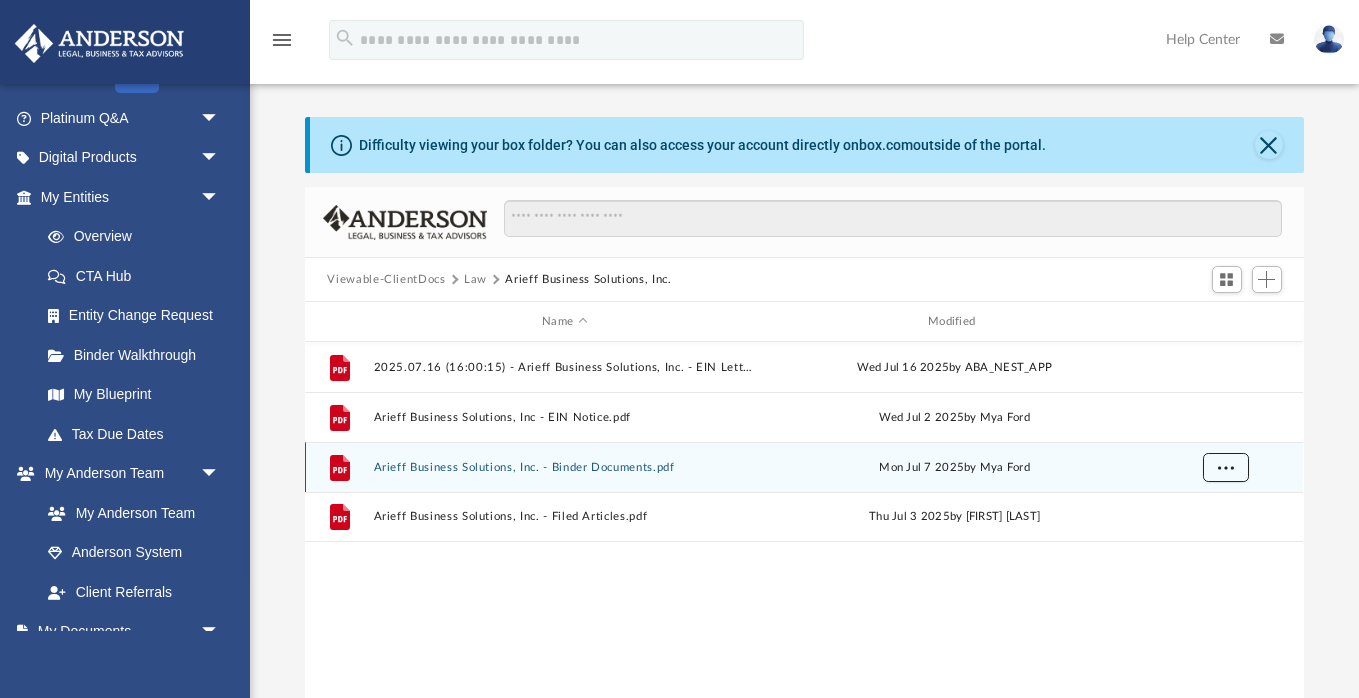 click at bounding box center [1226, 466] 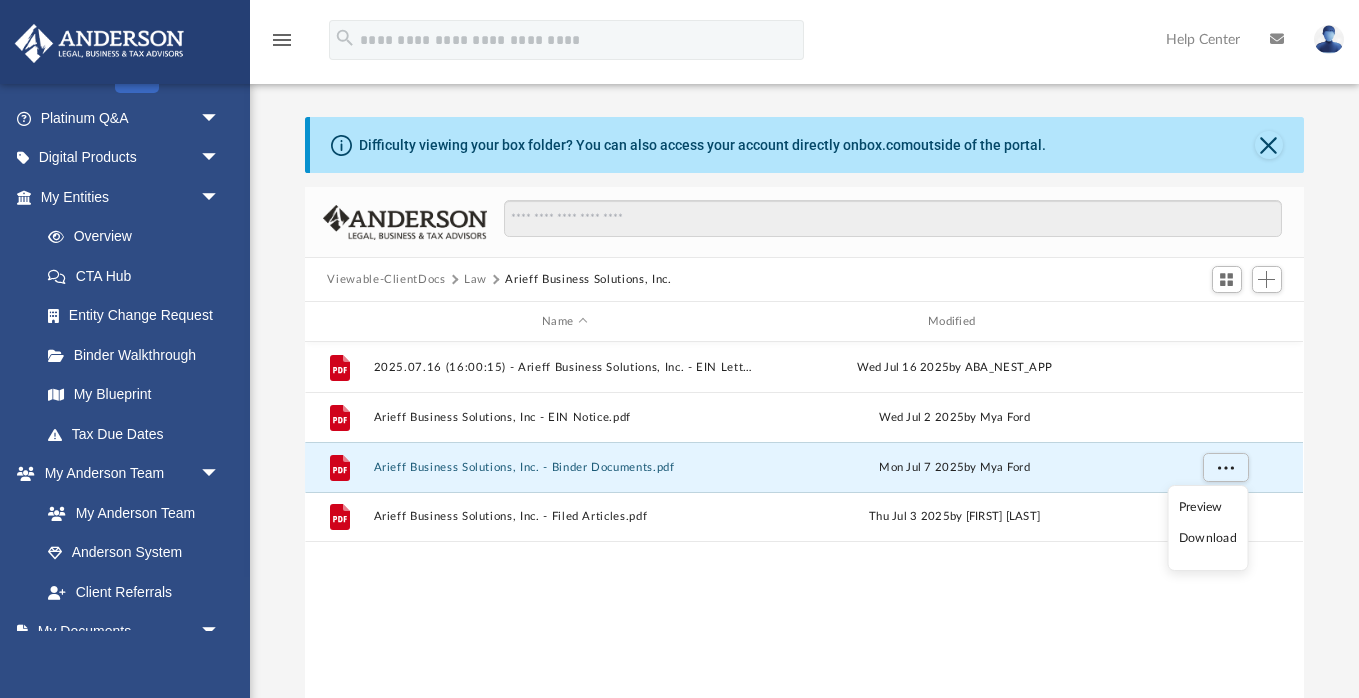 click on "Download" at bounding box center (1208, 538) 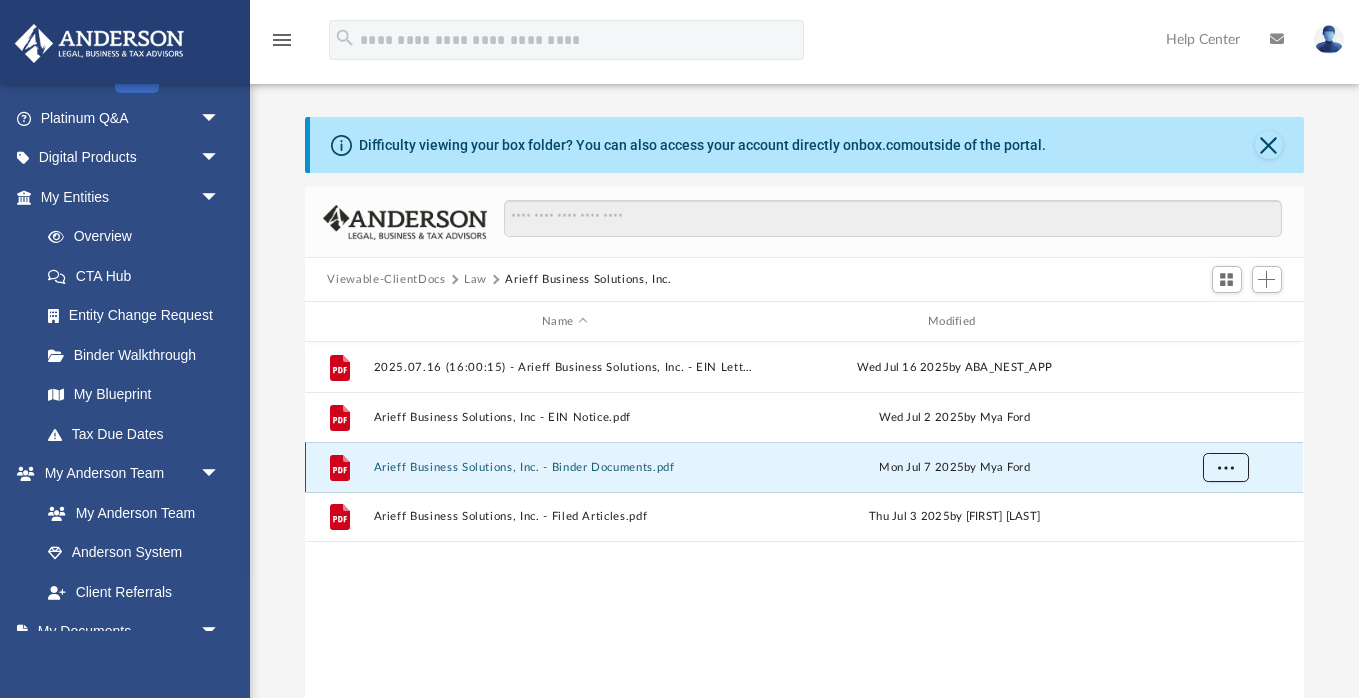 click at bounding box center [1226, 468] 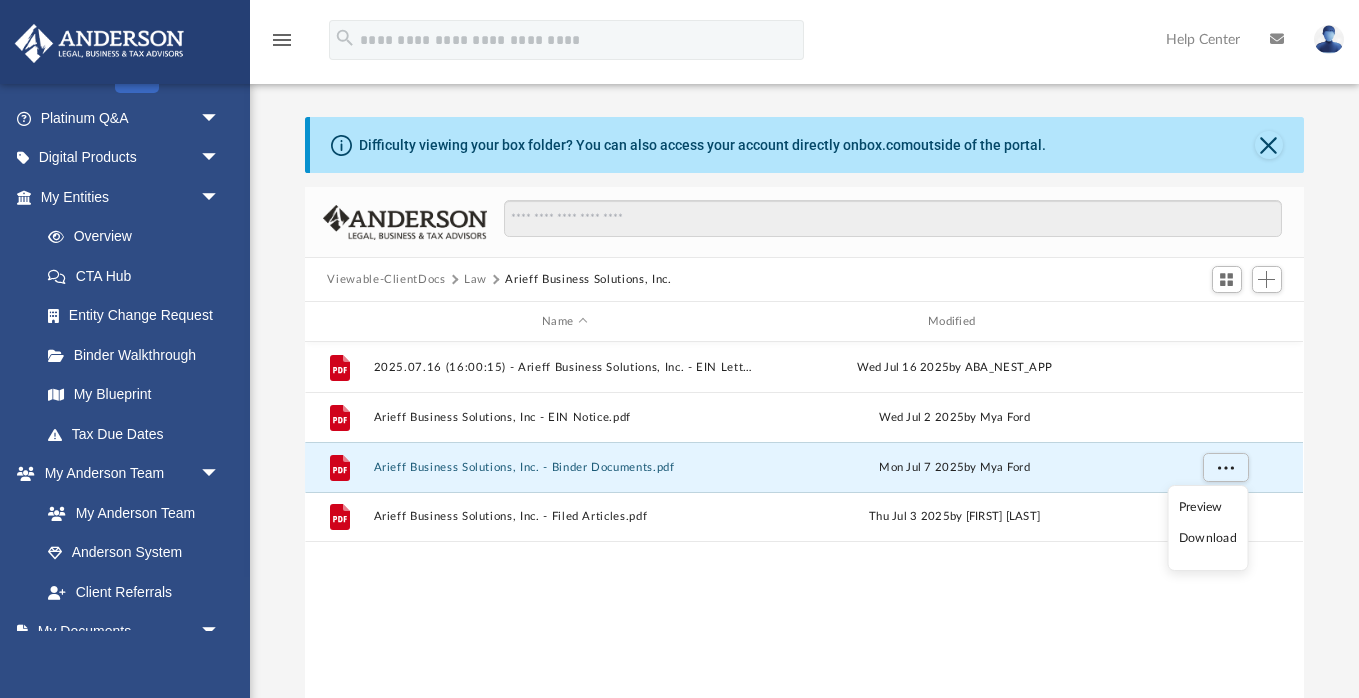 click on "Download" at bounding box center [1208, 538] 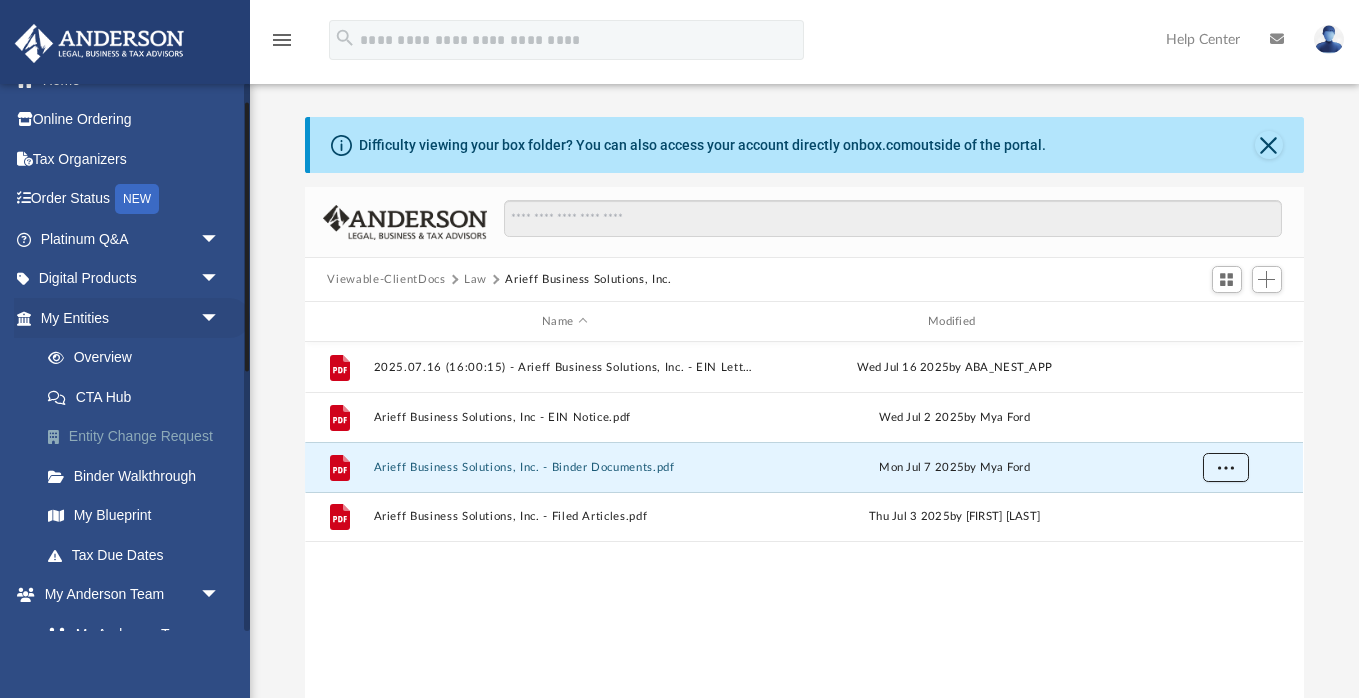 scroll, scrollTop: 0, scrollLeft: 0, axis: both 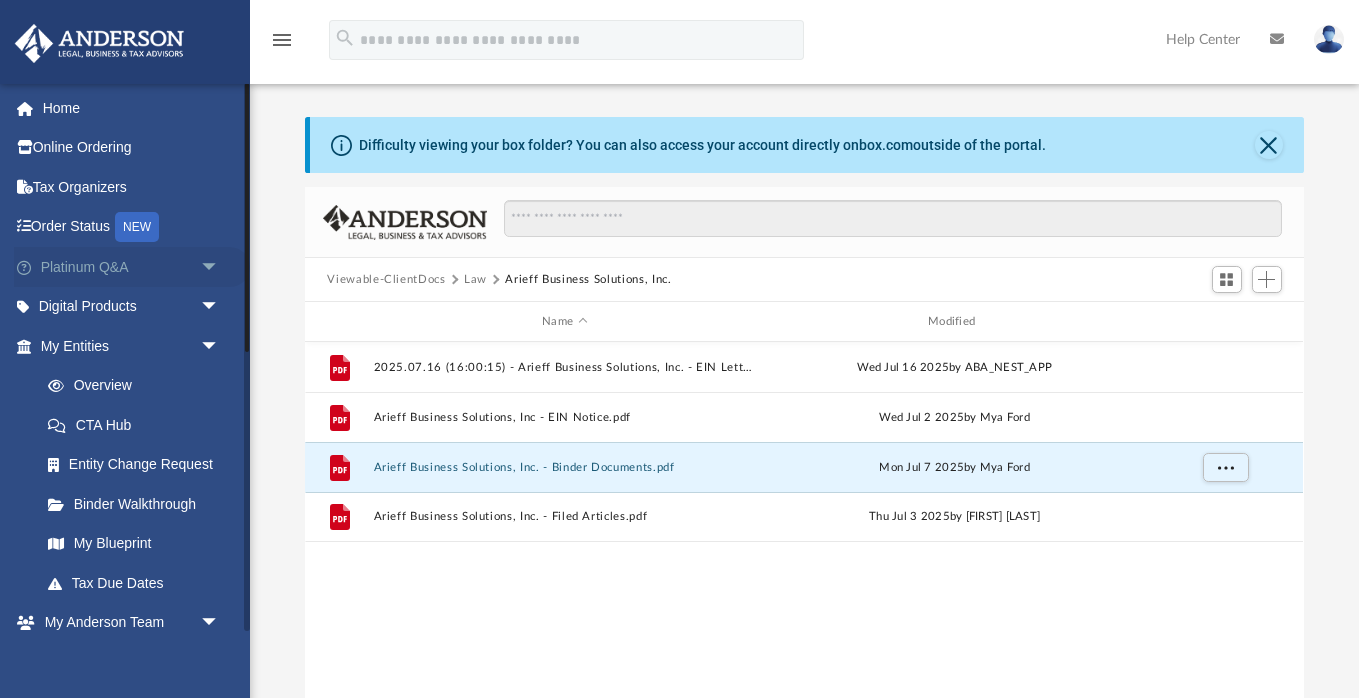 click on "arrow_drop_down" at bounding box center (220, 267) 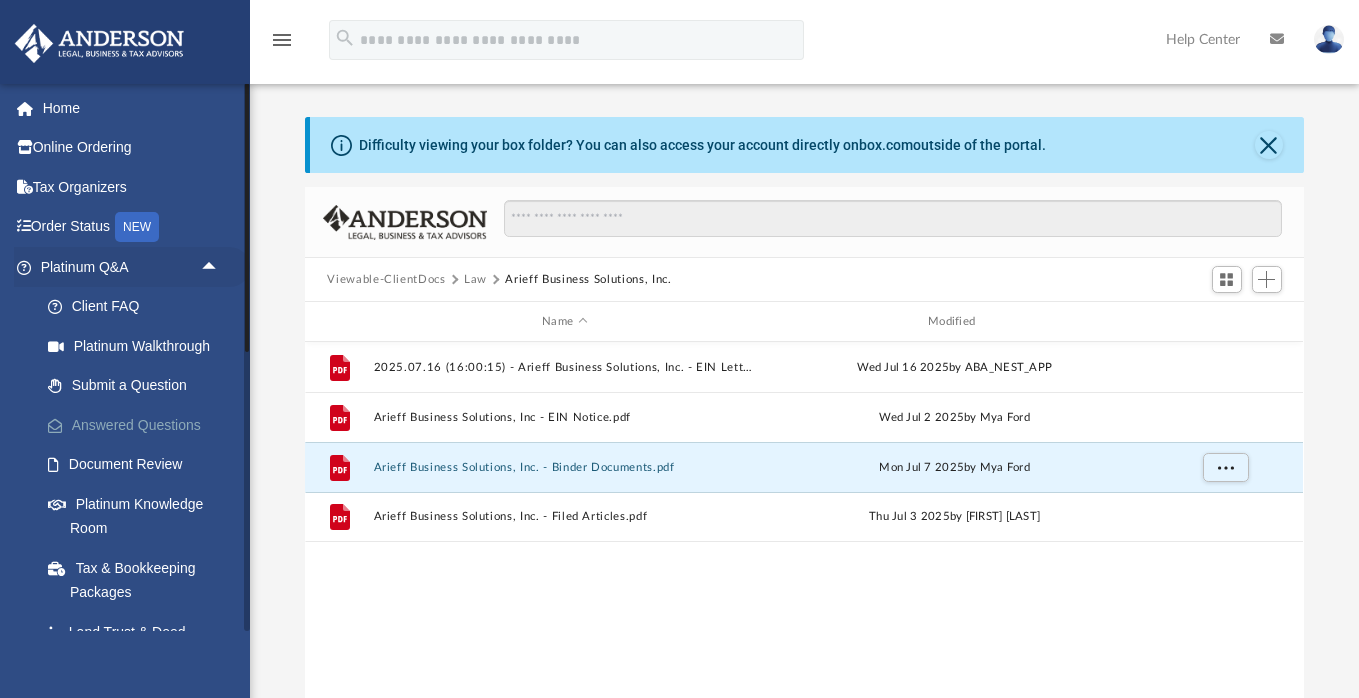 click on "Answered Questions" at bounding box center (139, 425) 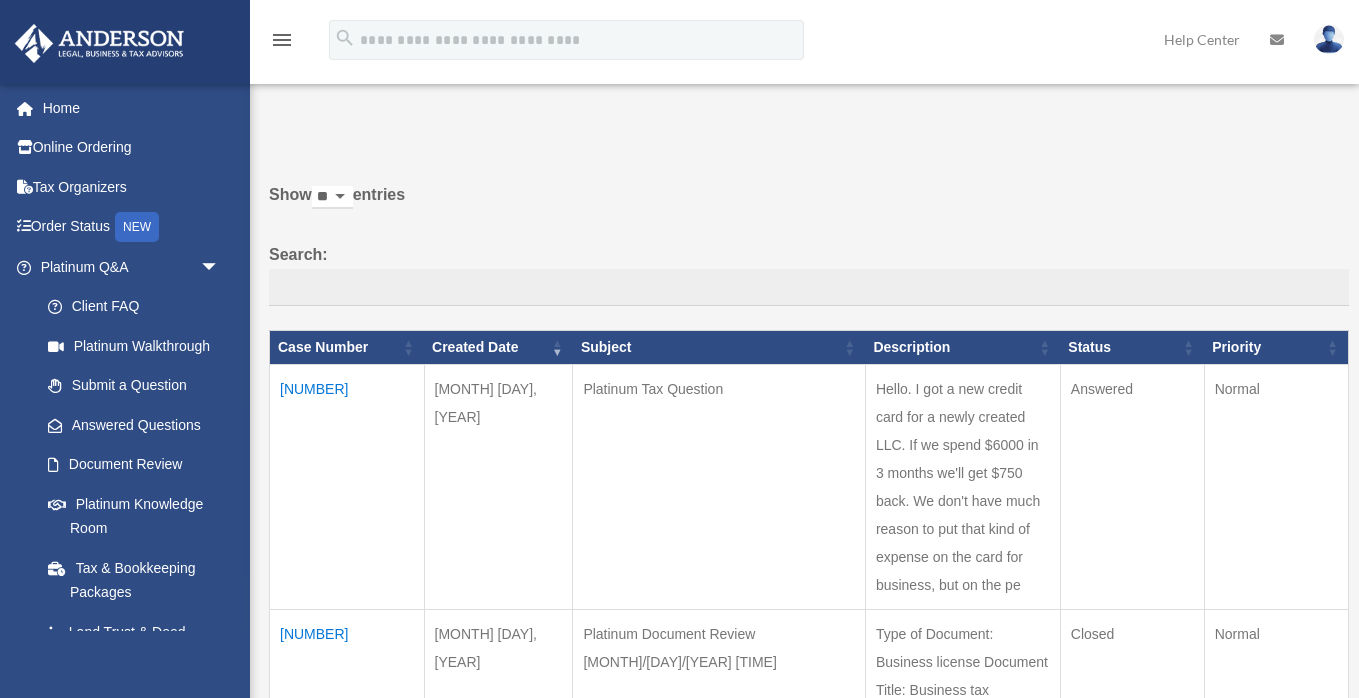 scroll, scrollTop: 7, scrollLeft: 0, axis: vertical 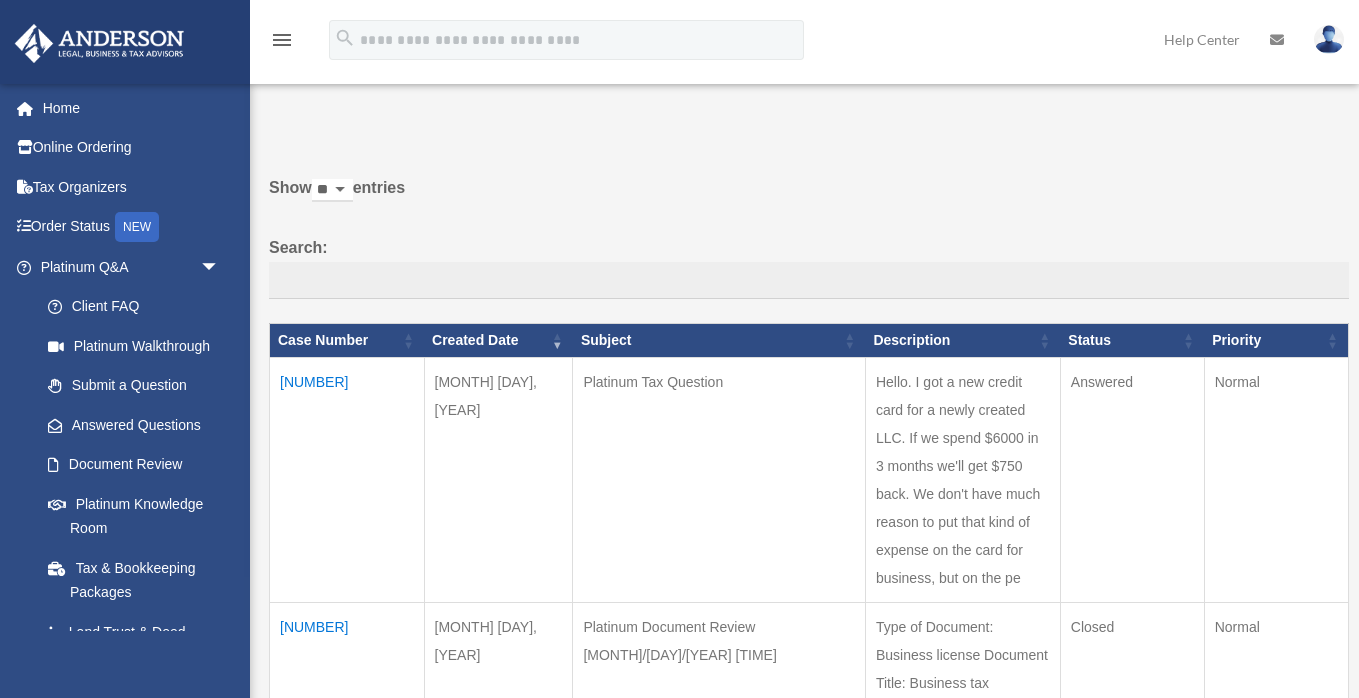 click on "01065793" at bounding box center [347, 480] 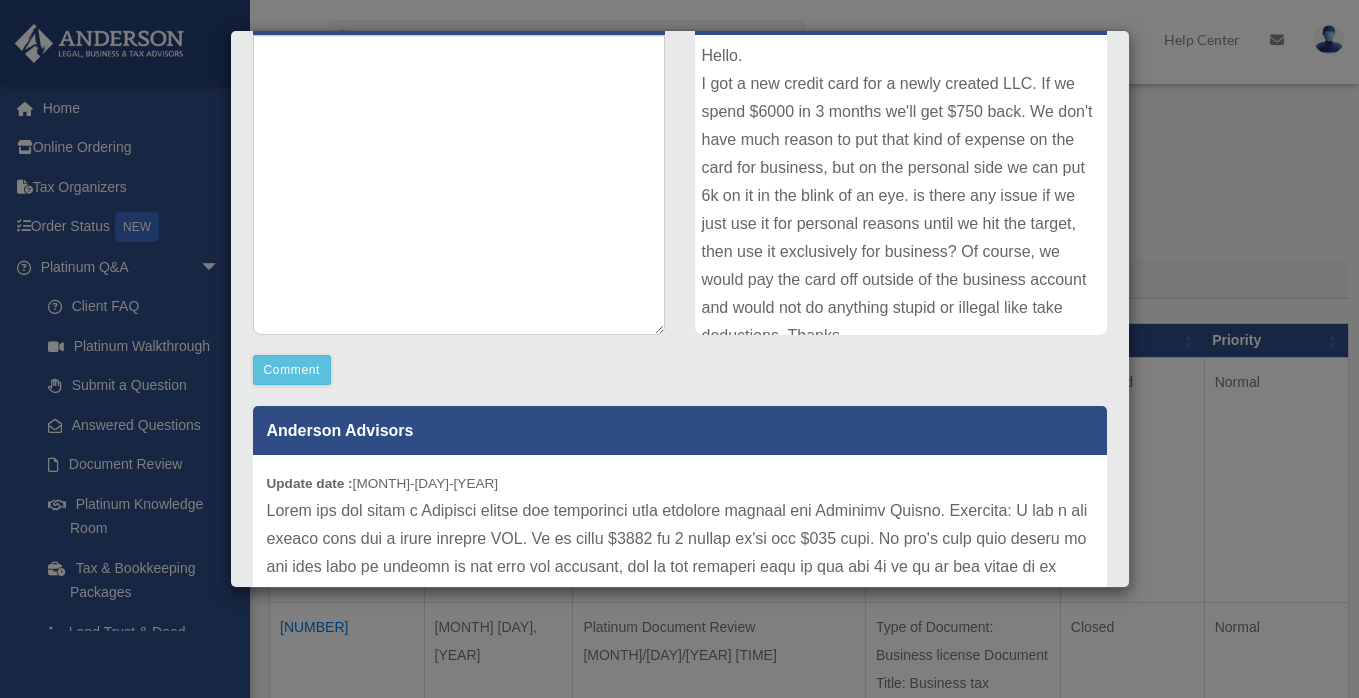 scroll, scrollTop: 328, scrollLeft: 0, axis: vertical 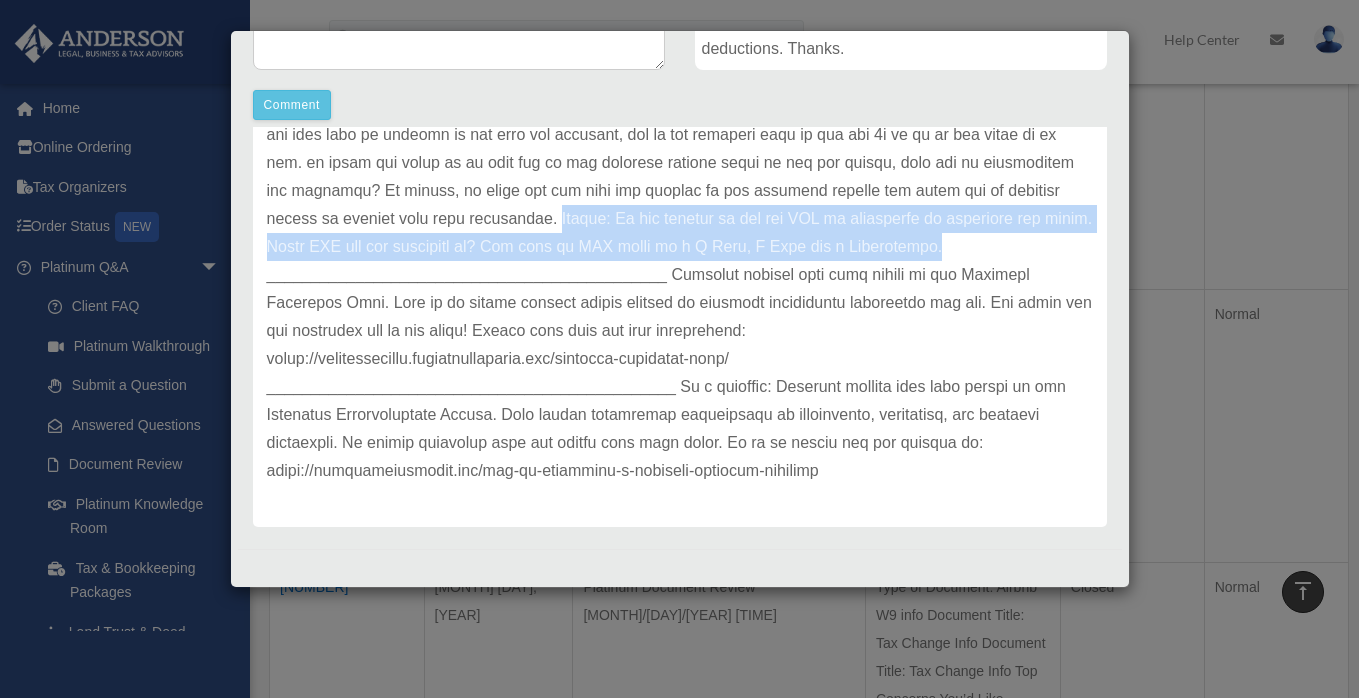 drag, startPoint x: 463, startPoint y: 219, endPoint x: 890, endPoint y: 249, distance: 428.05258 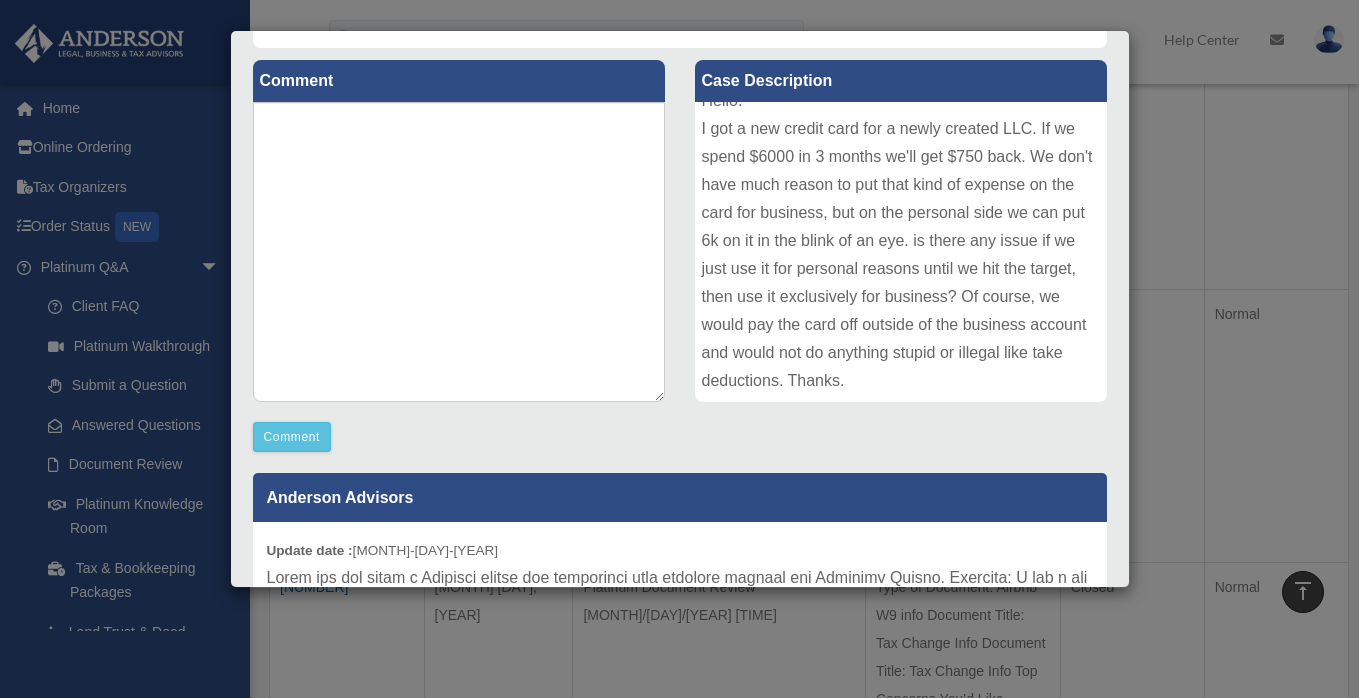 scroll, scrollTop: 161, scrollLeft: 0, axis: vertical 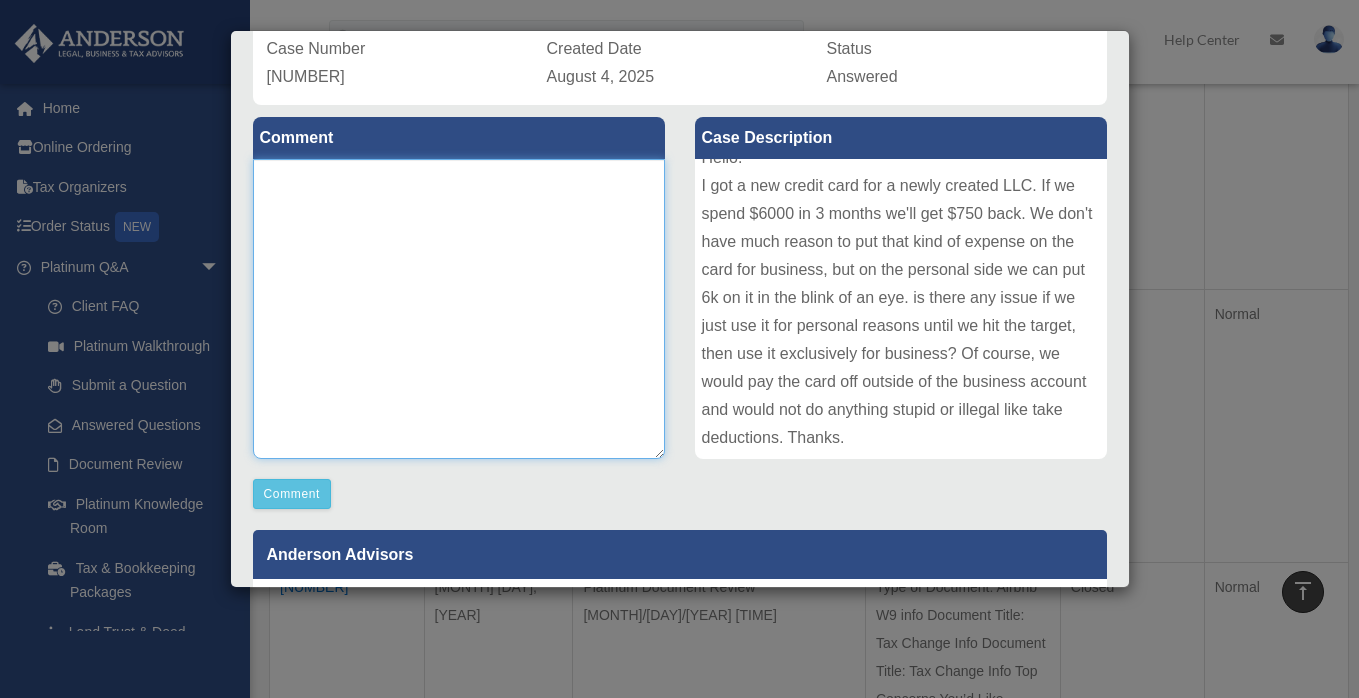 click at bounding box center [459, 309] 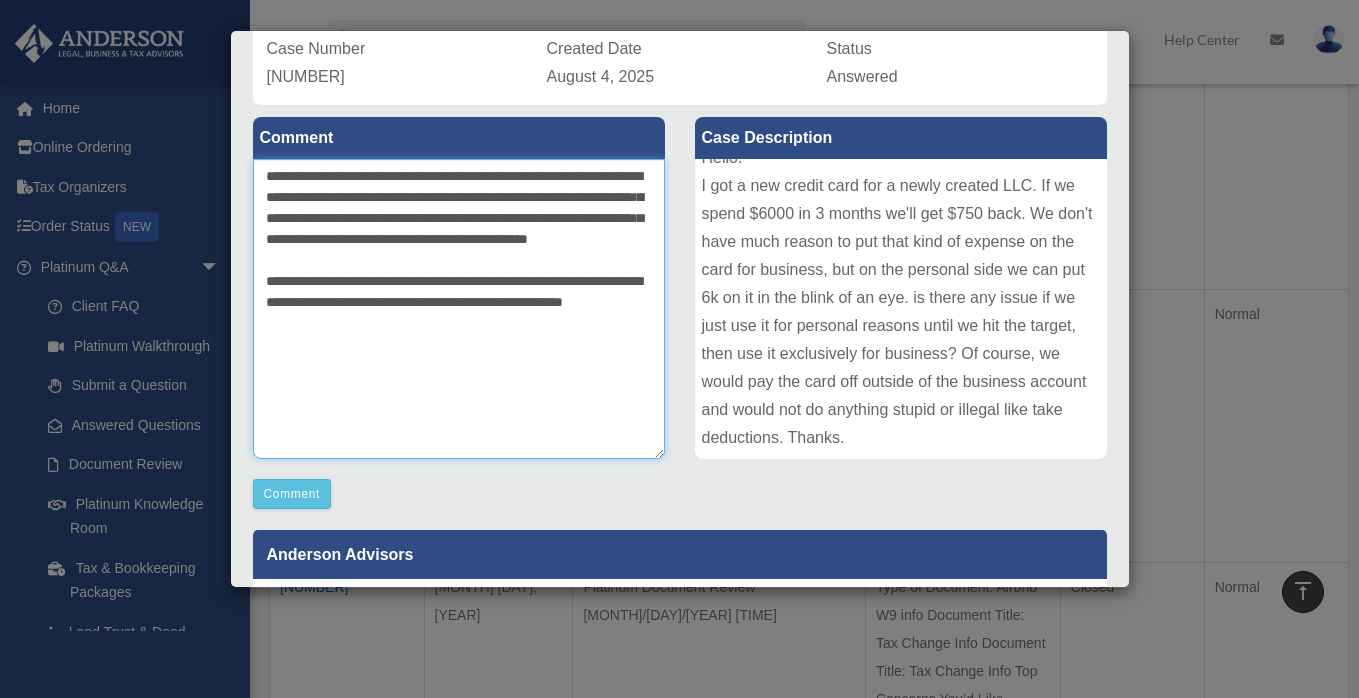 click on "**********" at bounding box center [459, 309] 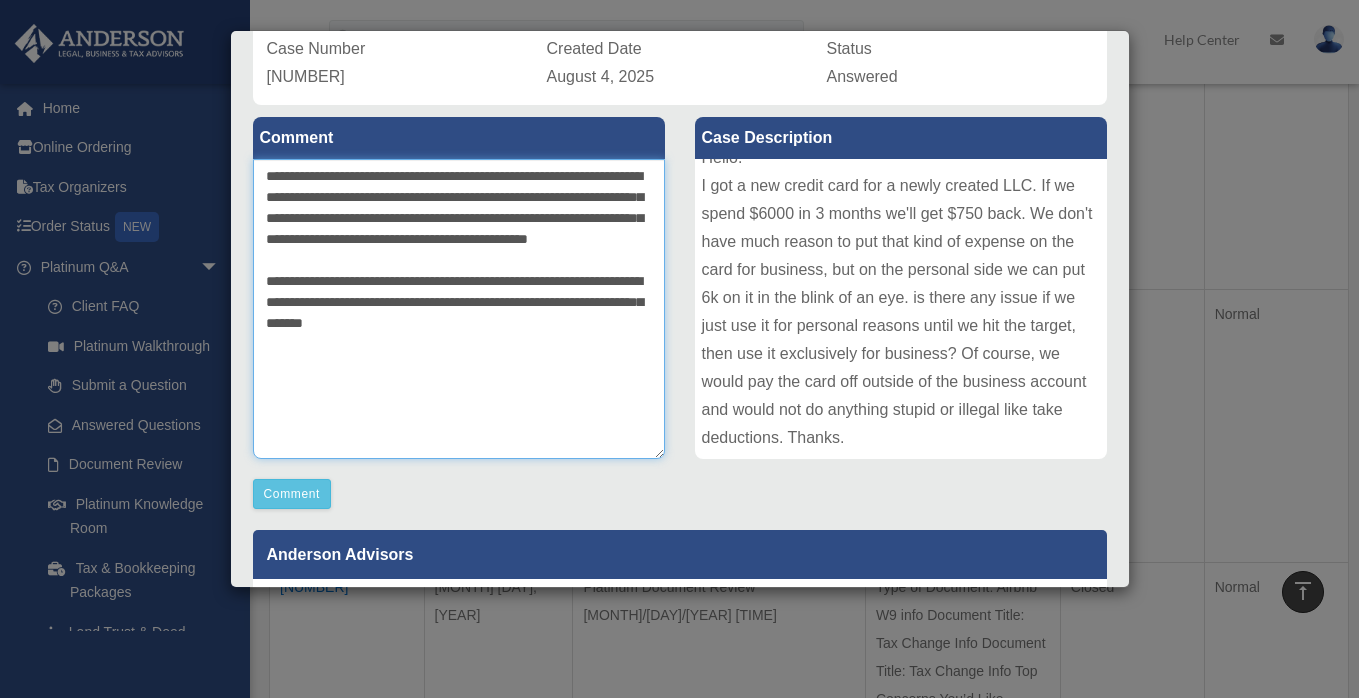 click on "**********" at bounding box center (459, 309) 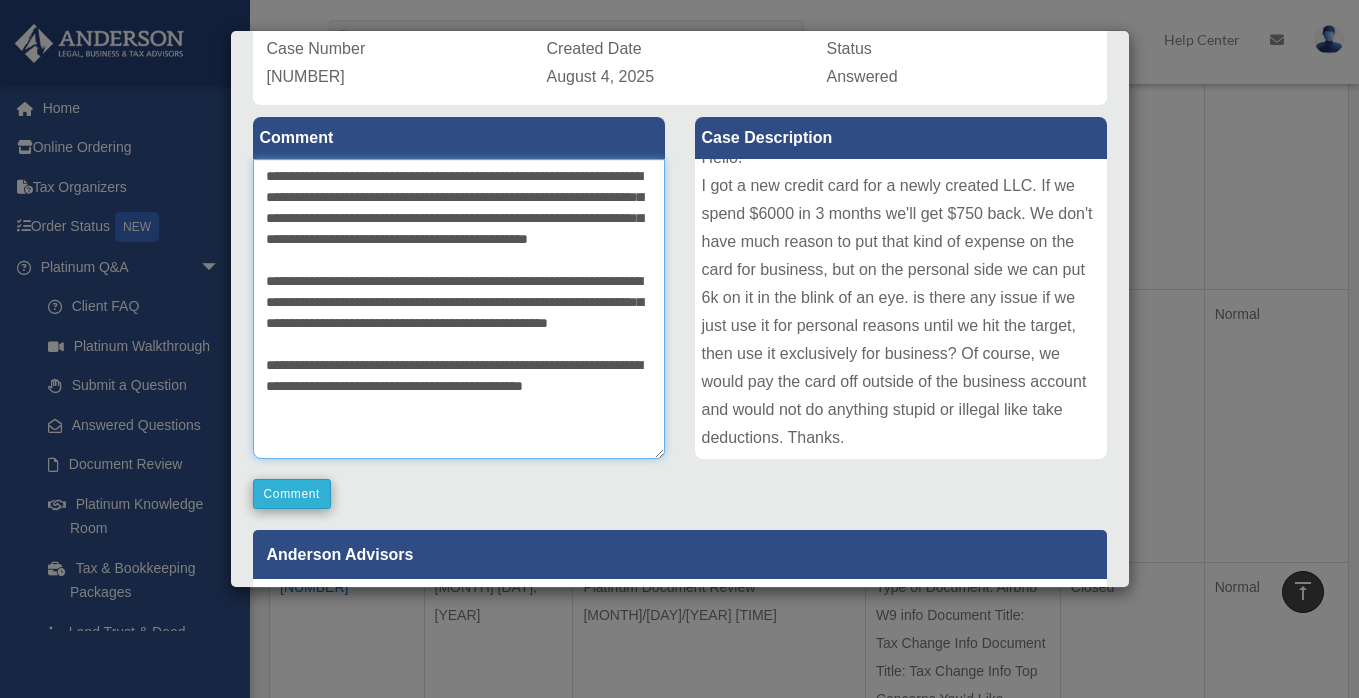 type on "**********" 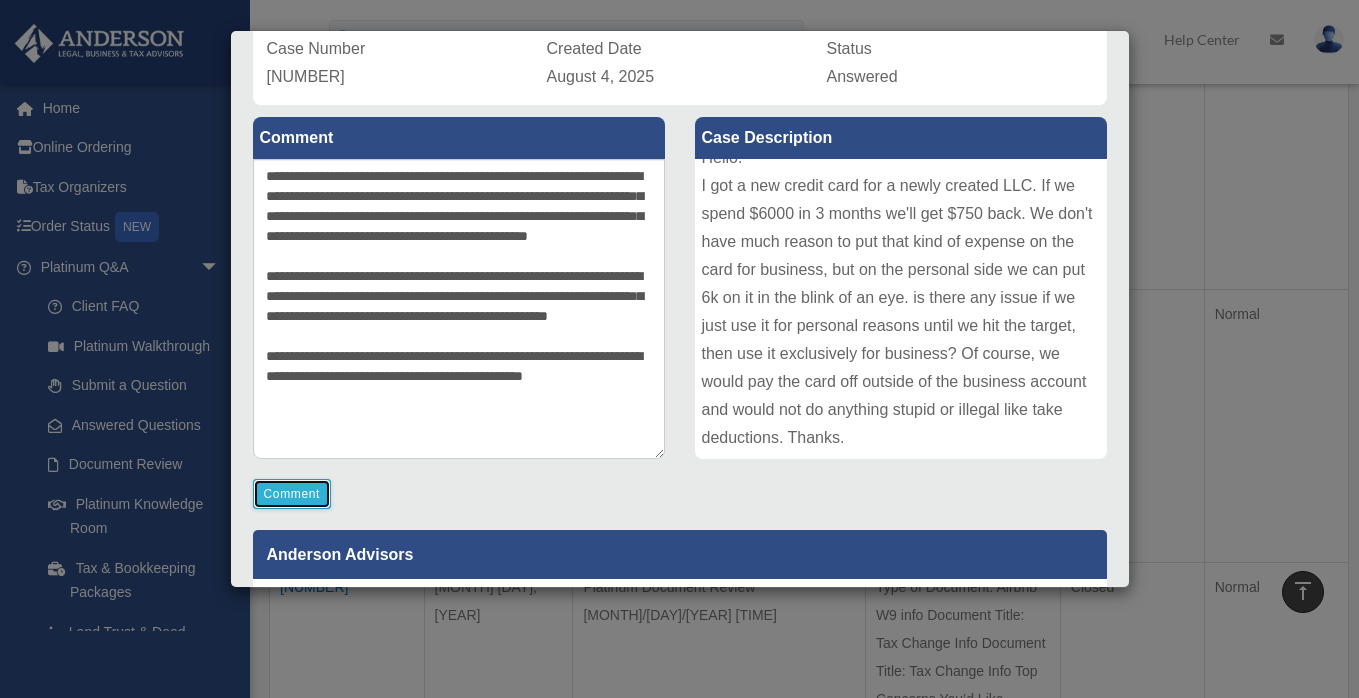 click on "Comment" at bounding box center [292, 494] 